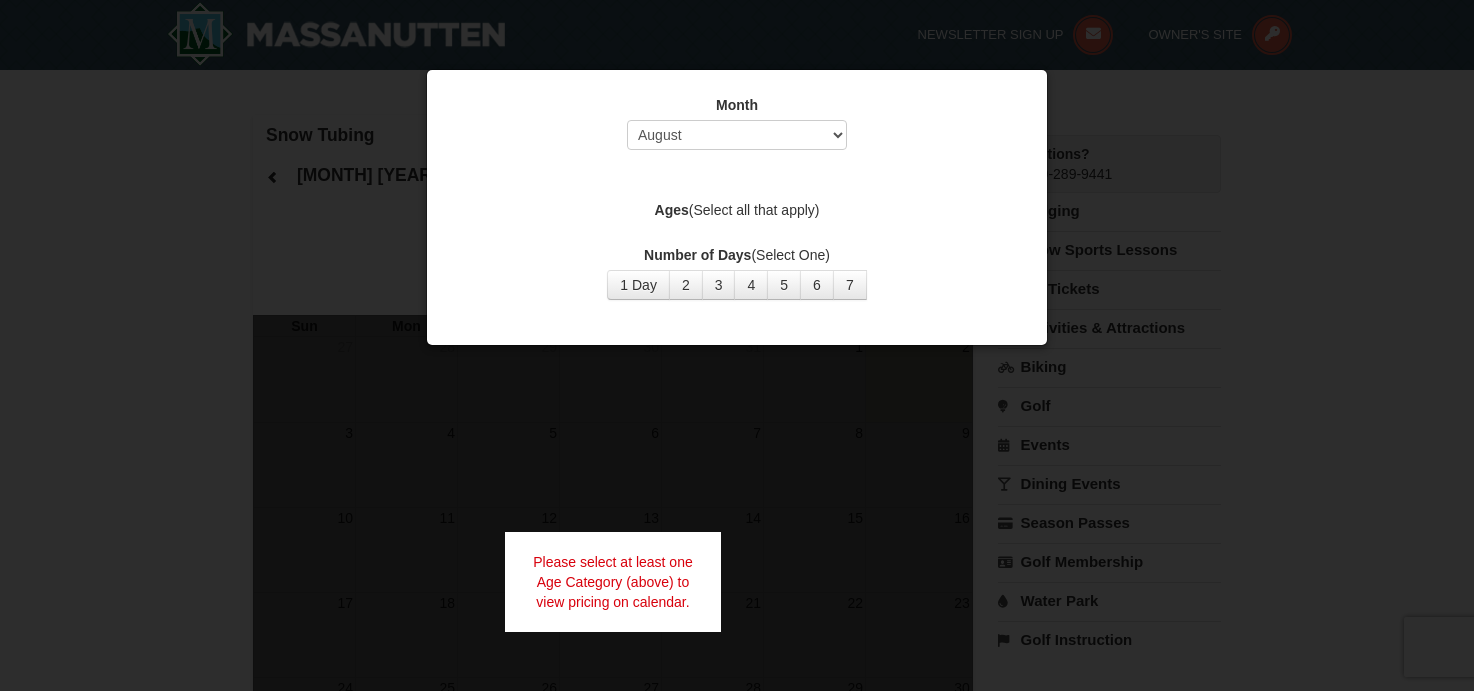 select on "8" 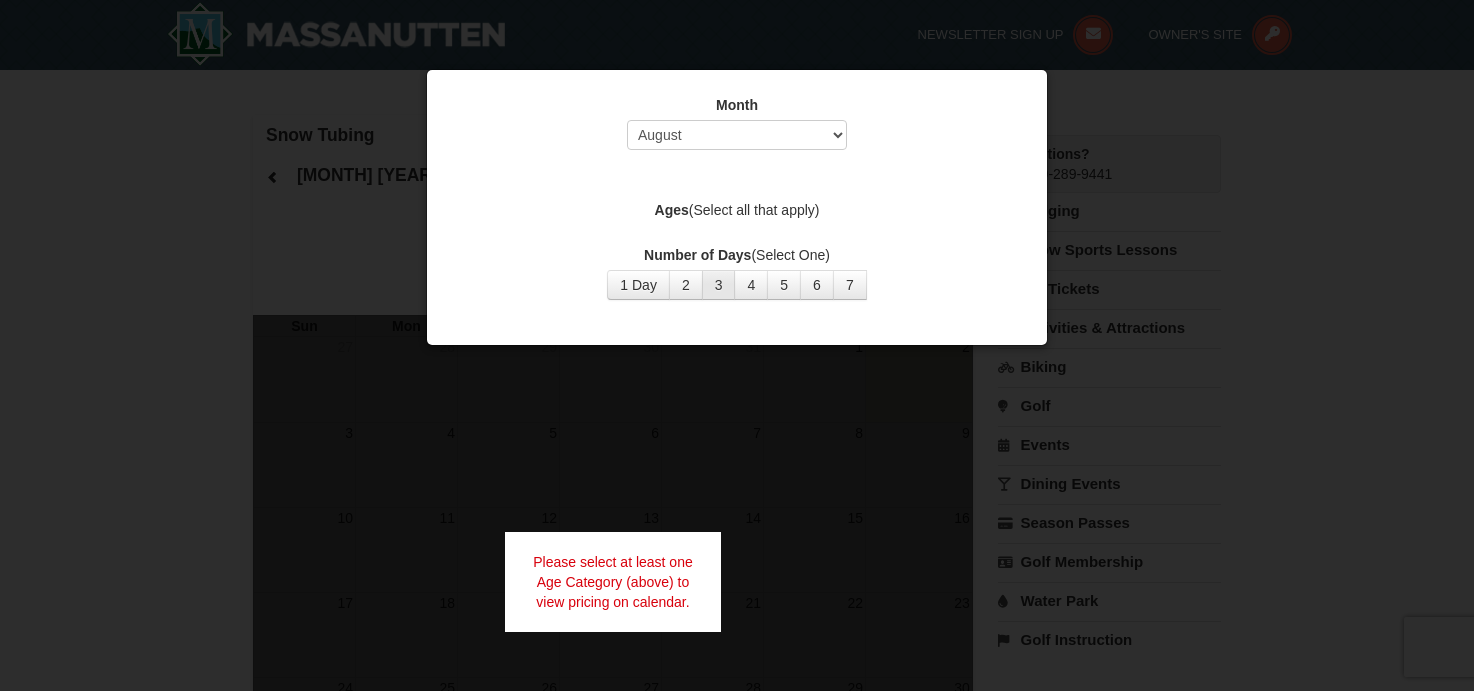 scroll, scrollTop: 0, scrollLeft: 0, axis: both 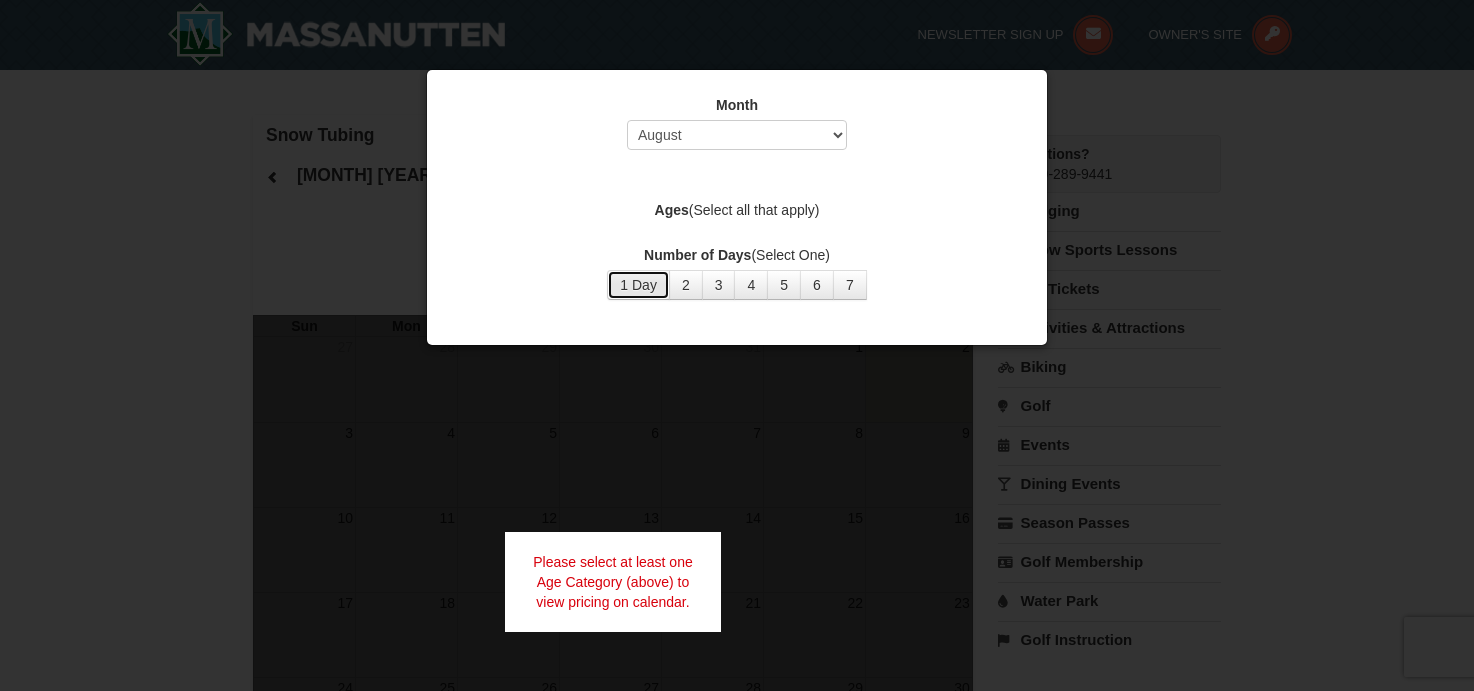 click on "1 Day" at bounding box center (638, 285) 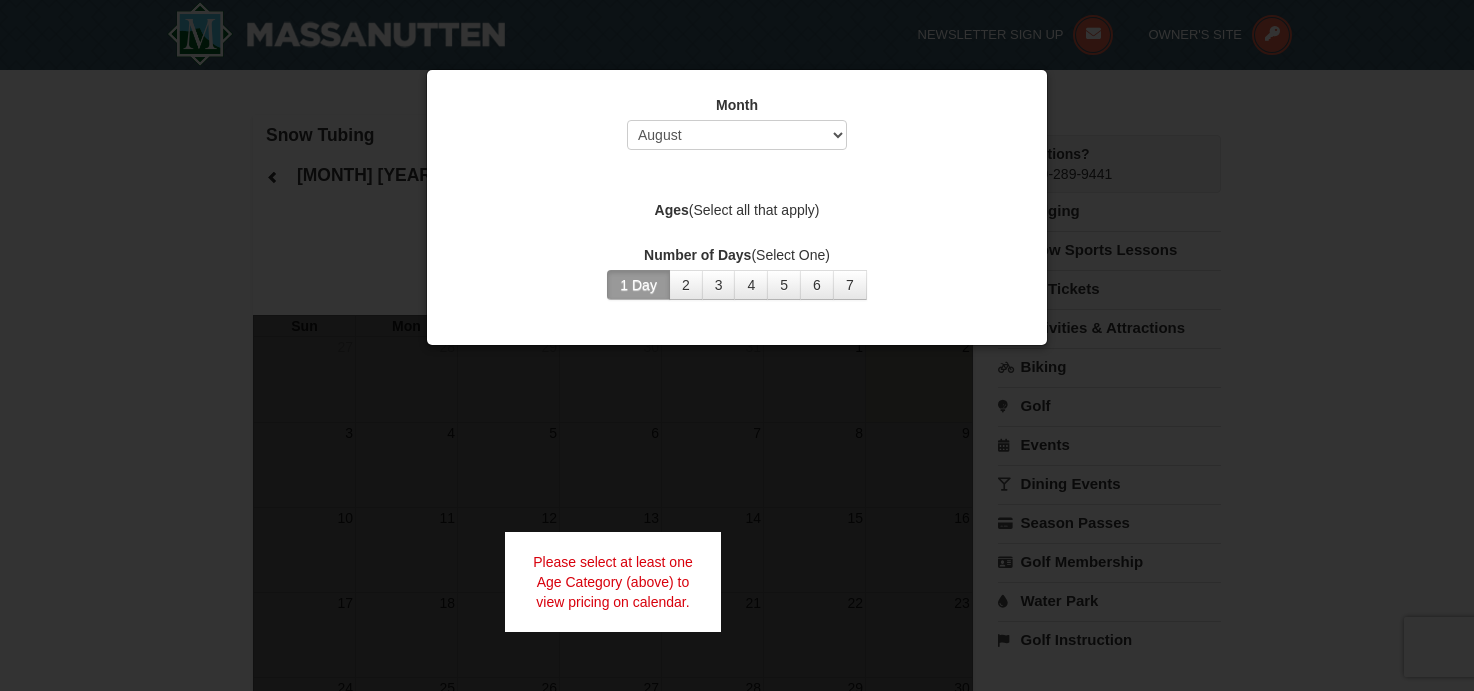 click on "Month
Select August  September  October  November  December  January  February  March  April  May  June  July
Category  (Select One)
Ages  (Select all that apply)
Number of Days (Select One)
1 Day
2
3
4
5
6
7
8
9
10
11
12
13
14
15" at bounding box center (737, 197) 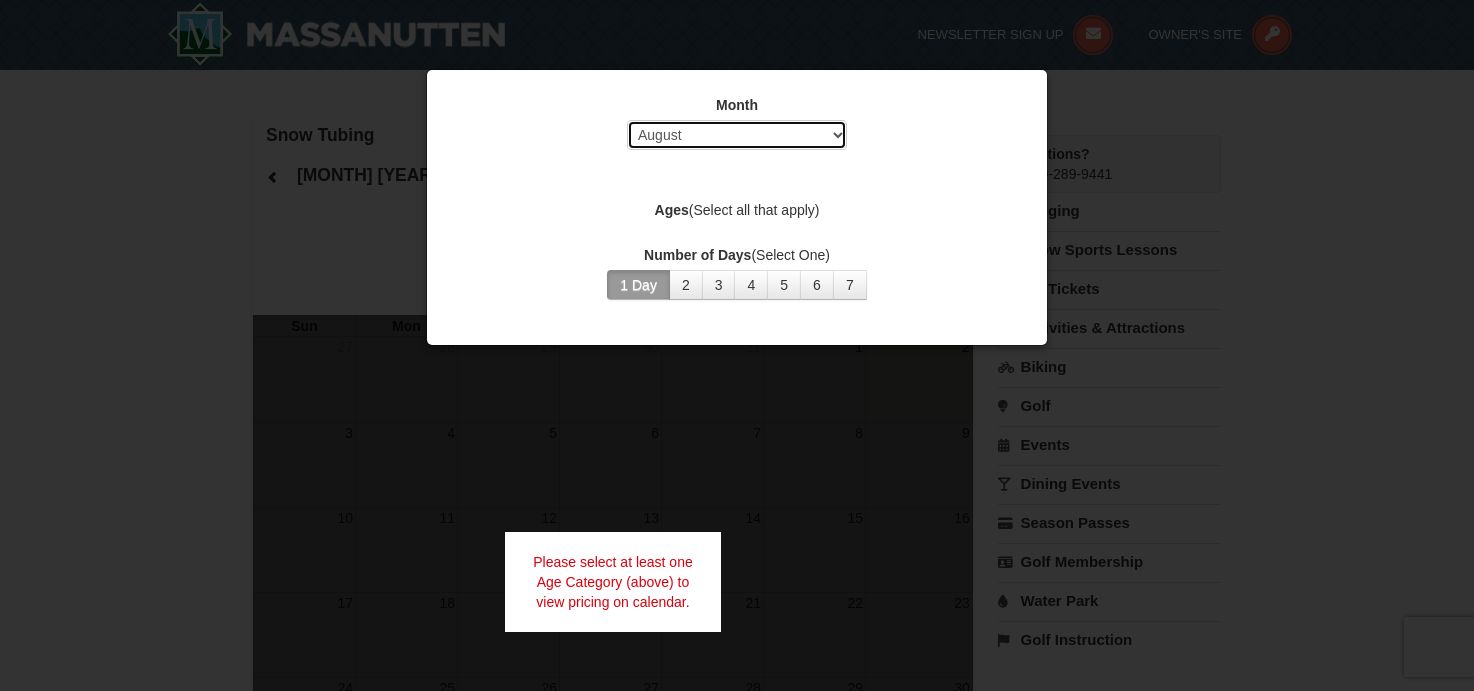 click on "Select [MONTH] [MONTH] [MONTH] [MONTH] [MONTH] [MONTH] [MONTH] [MONTH] [MONTH] [MONTH] [MONTH]" at bounding box center (737, 135) 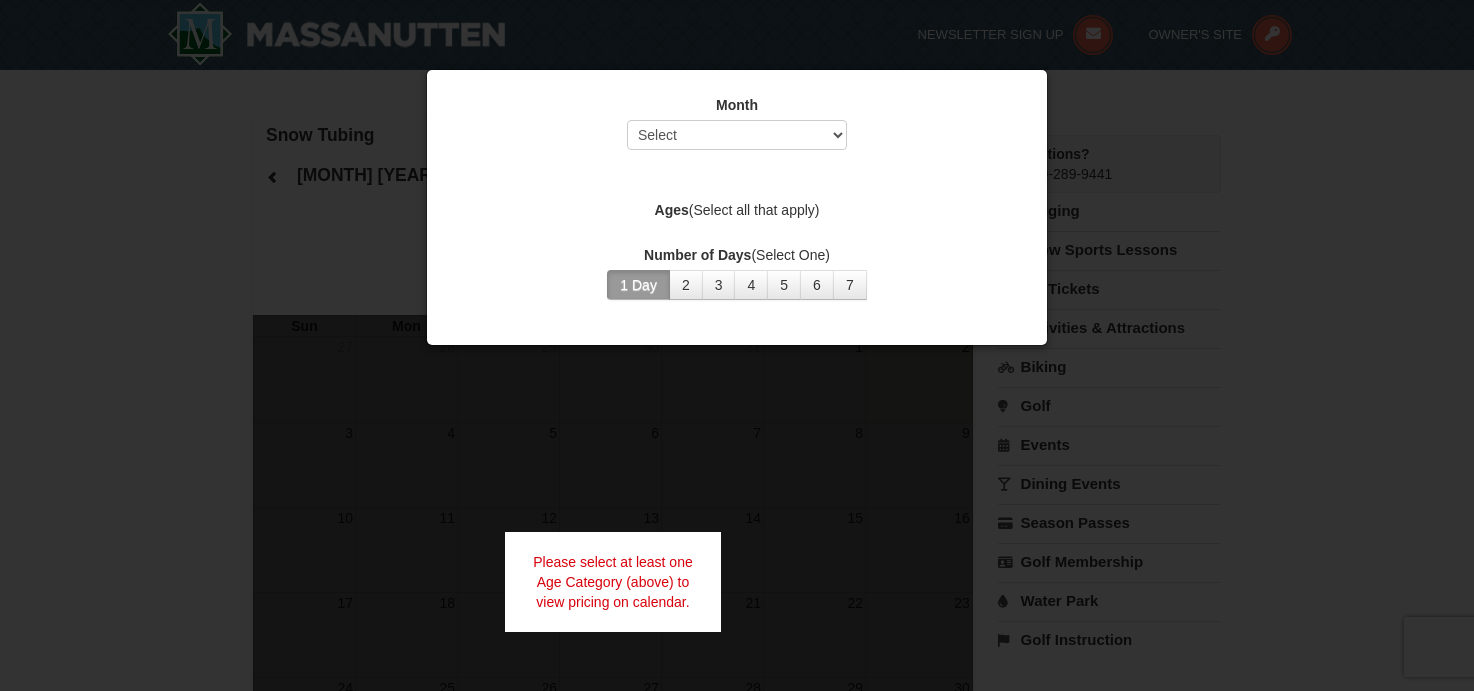 click on "Ages  (Select all that apply)" at bounding box center [737, 210] 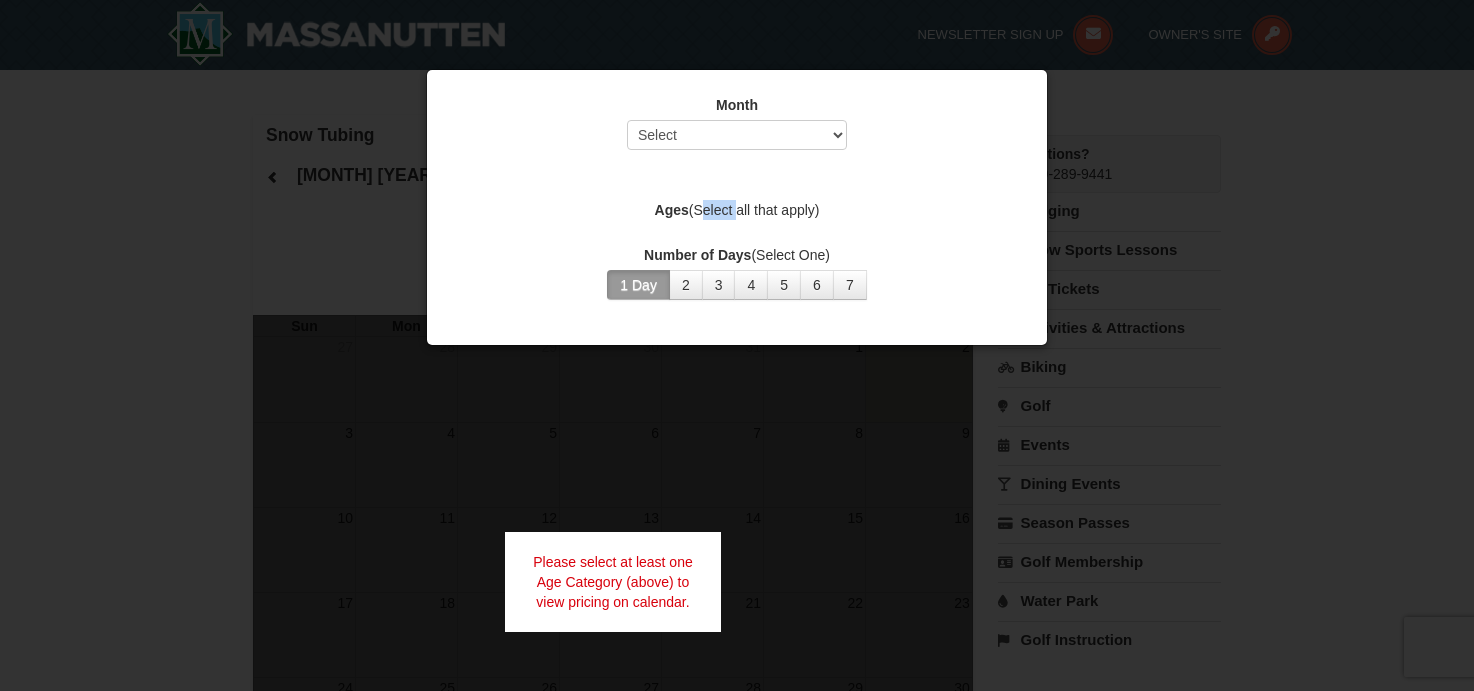 click on "Ages  (Select all that apply)" at bounding box center [737, 210] 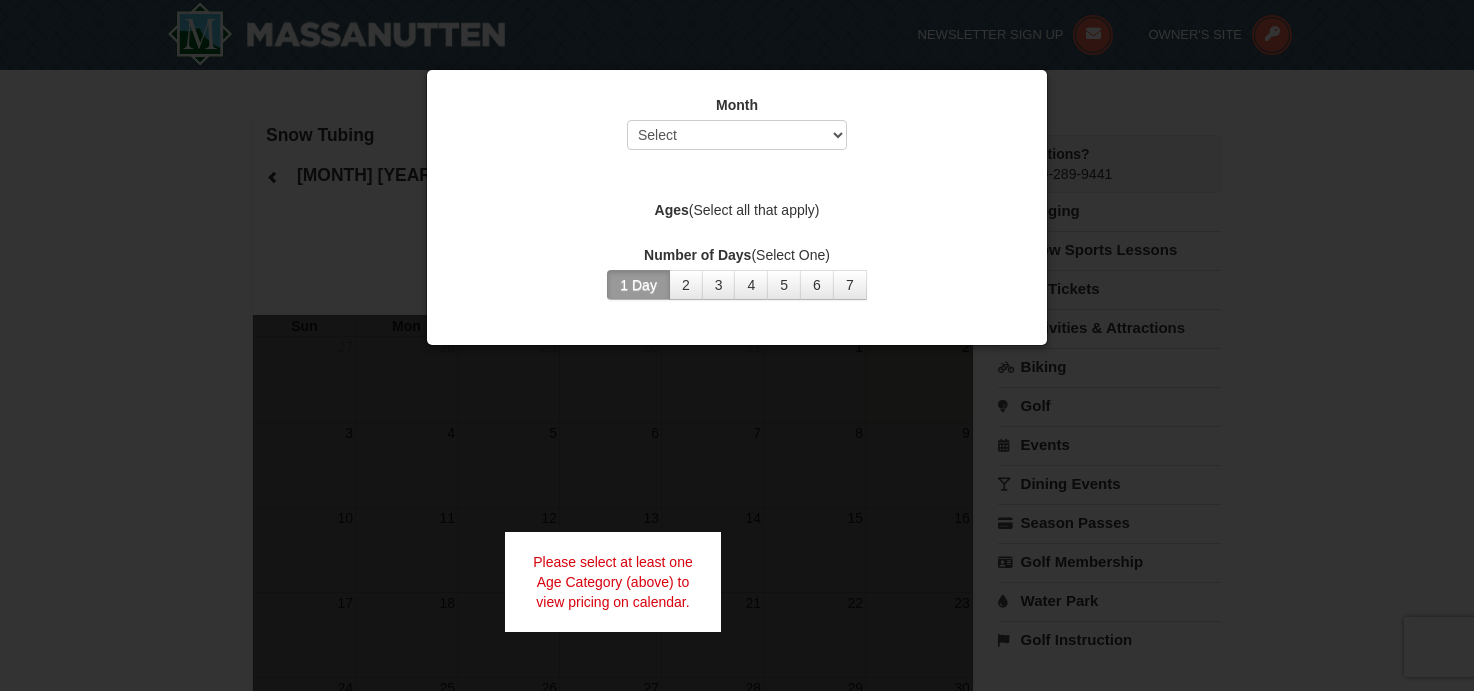 click on "Month
Select August  September  October  November  December  January  February  March  April  May  June  July
Category  (Select One)
Ages  (Select all that apply)
Number of Days (Select One)
1 Day
2
3
4
5
6
7
8
9
10
11
12
13
14
15" at bounding box center [737, 197] 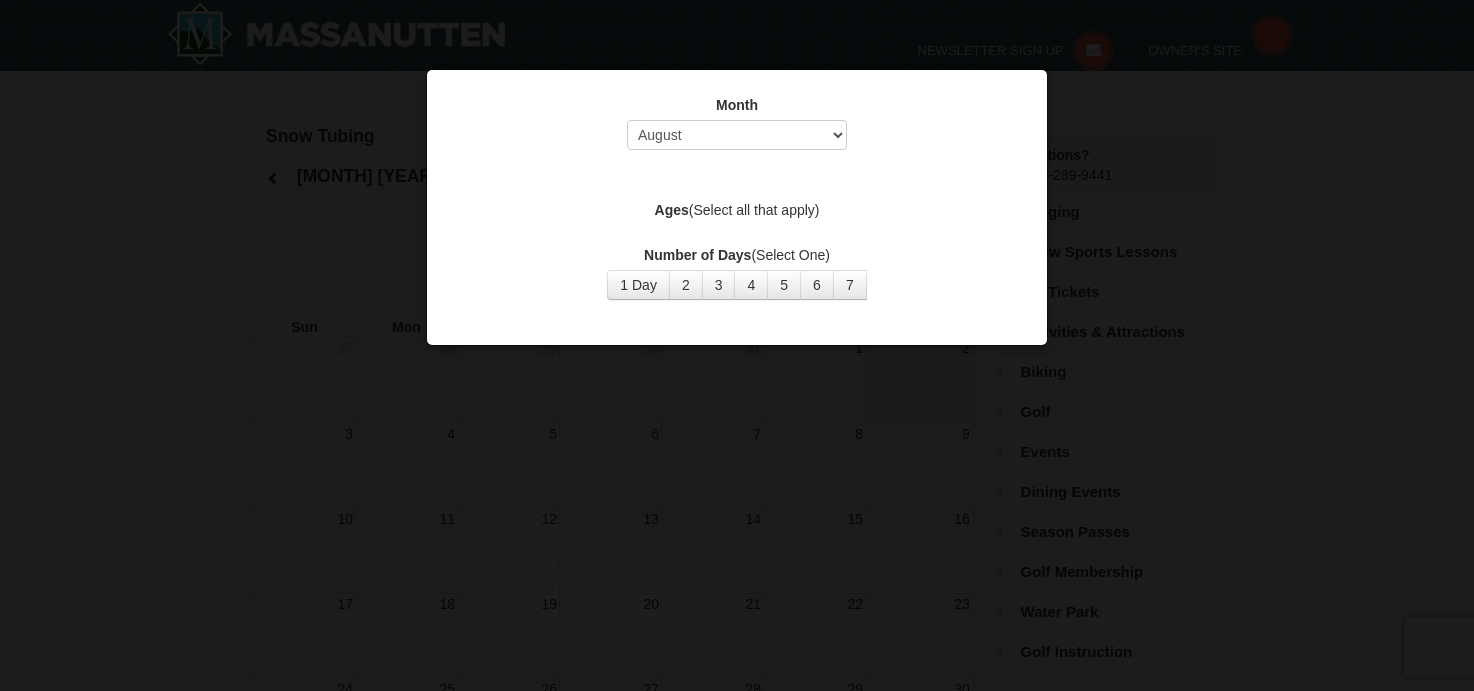 select on "8" 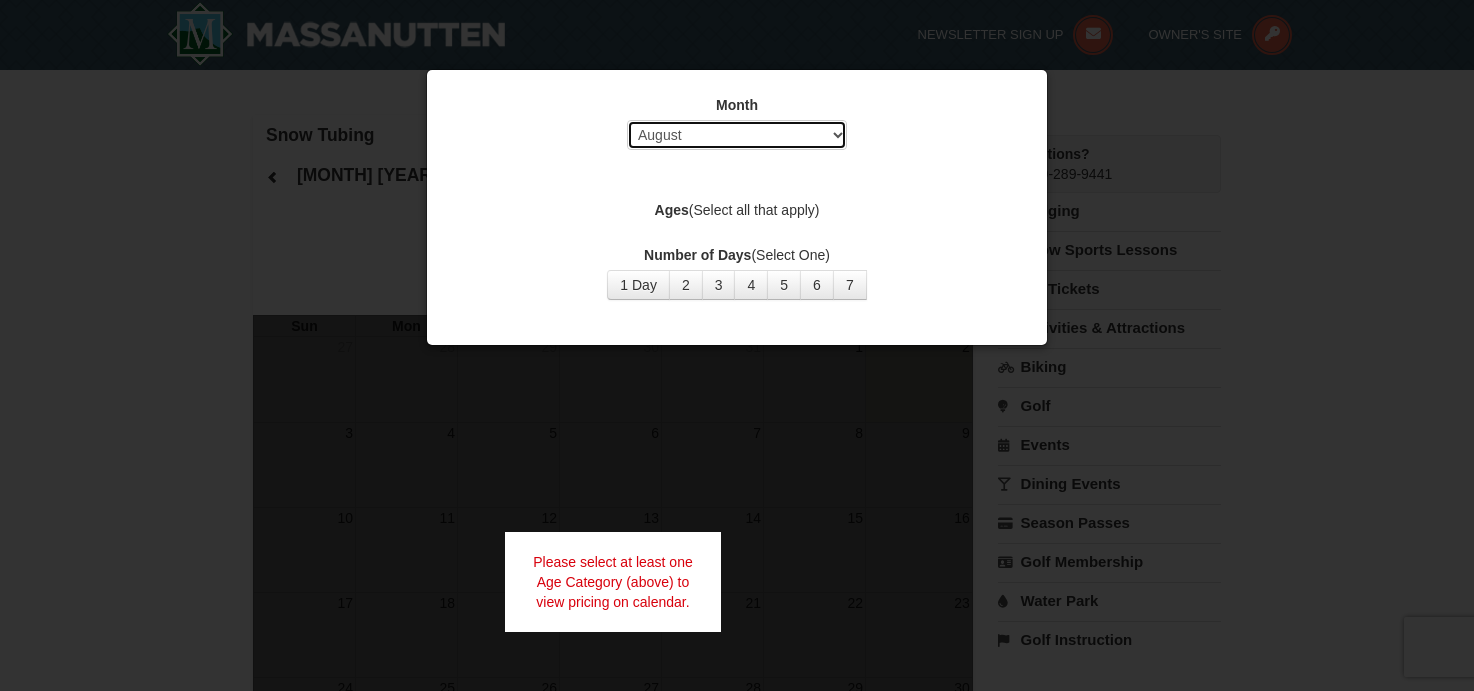 click on "Select [MONTH] [MONTH] [MONTH] [MONTH] [MONTH] [MONTH] [MONTH] [MONTH] [MONTH] [MONTH] [MONTH]" at bounding box center [737, 135] 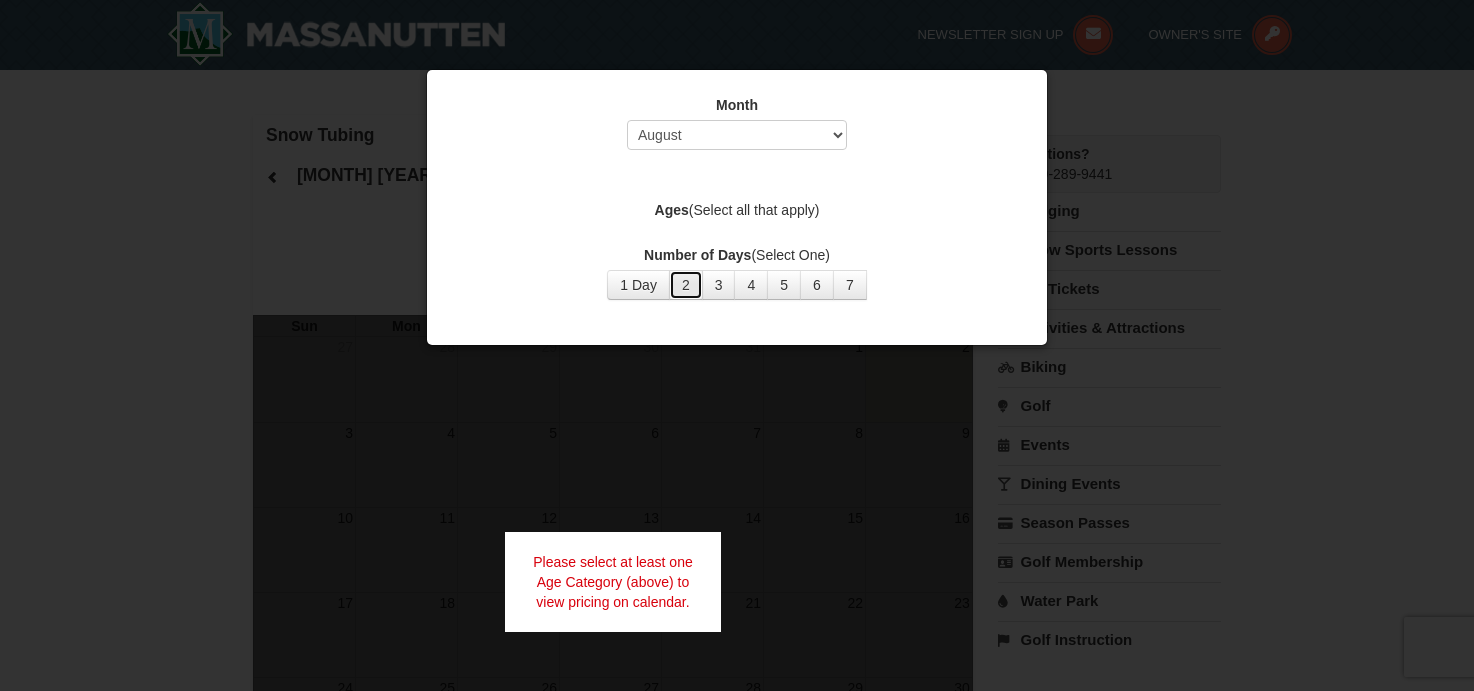 click on "2" at bounding box center [686, 285] 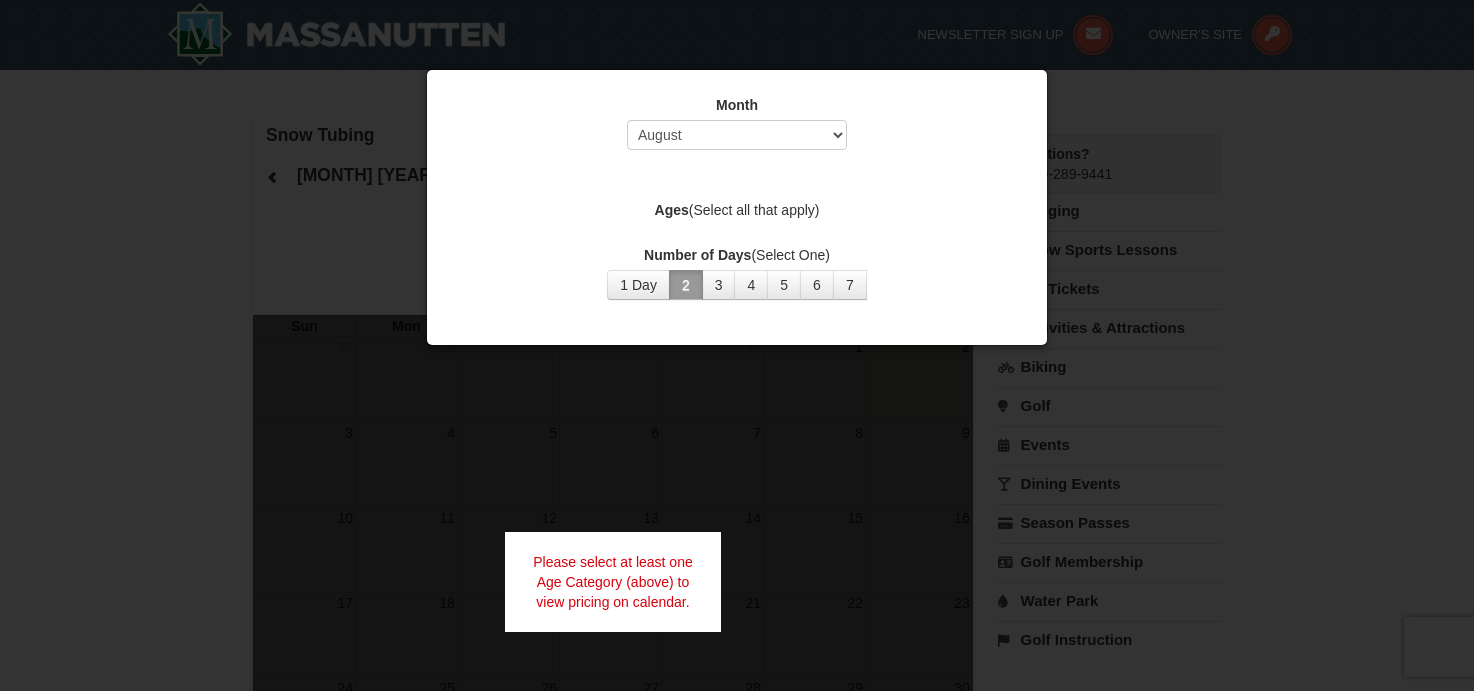 click on "Number of Days (Select One)
1 Day
2
3
4
5
6
7
8
9
10
11
12
13
14
15" at bounding box center [737, 272] 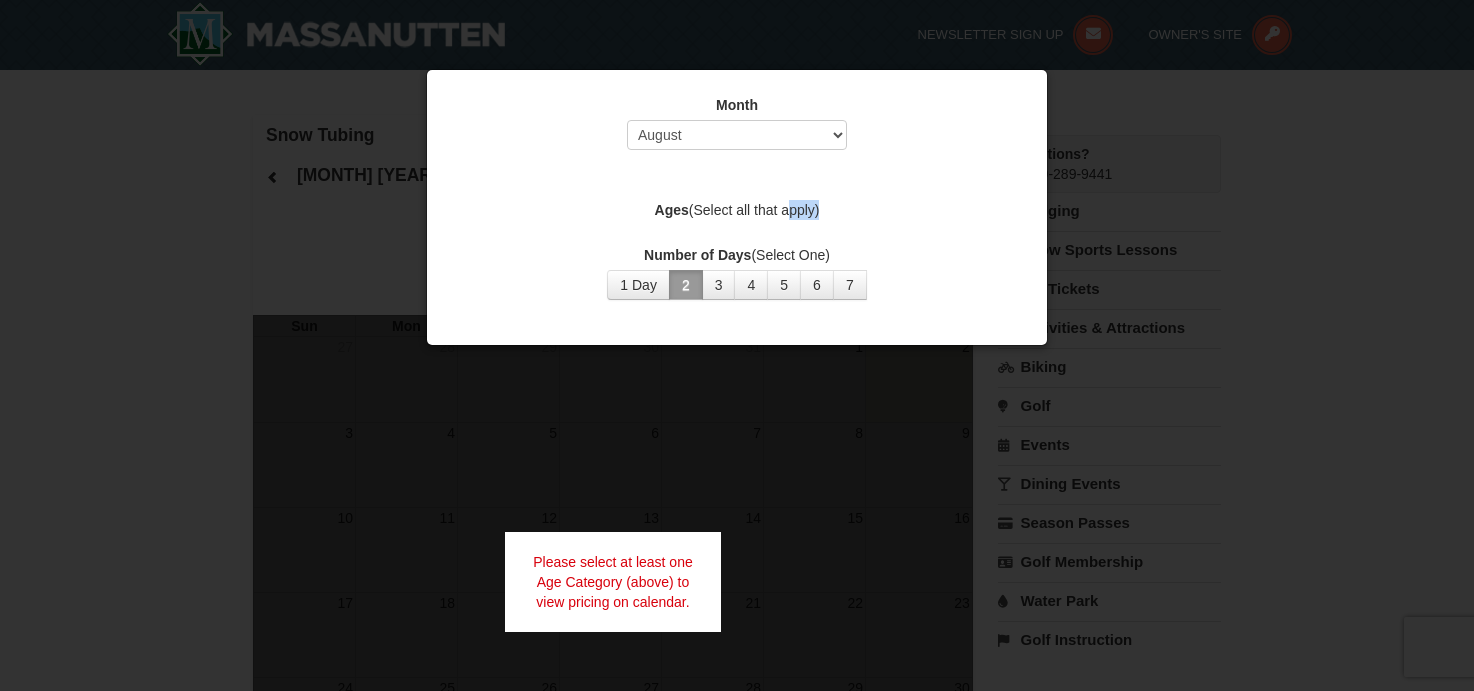 click on "Ages  (Select all that apply)" at bounding box center (737, 210) 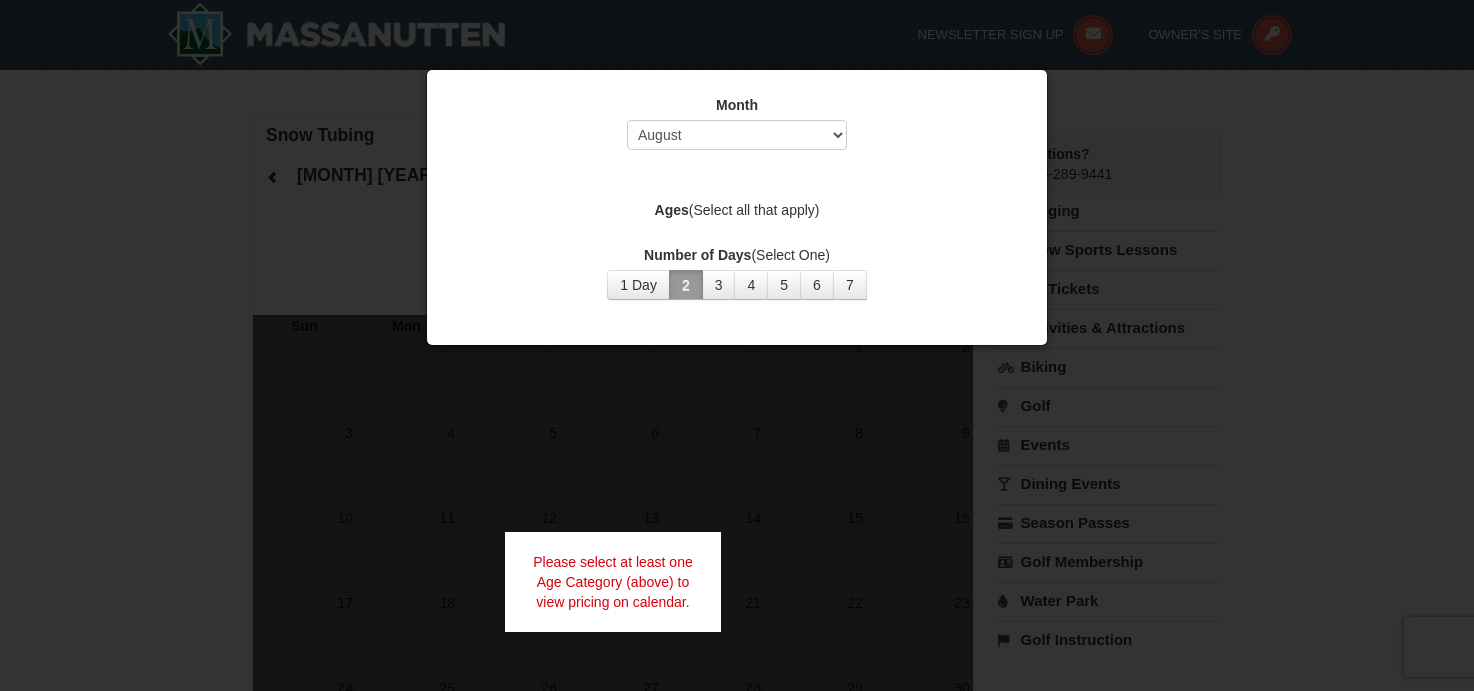 click on "Ages  (Select all that apply)" at bounding box center [737, 210] 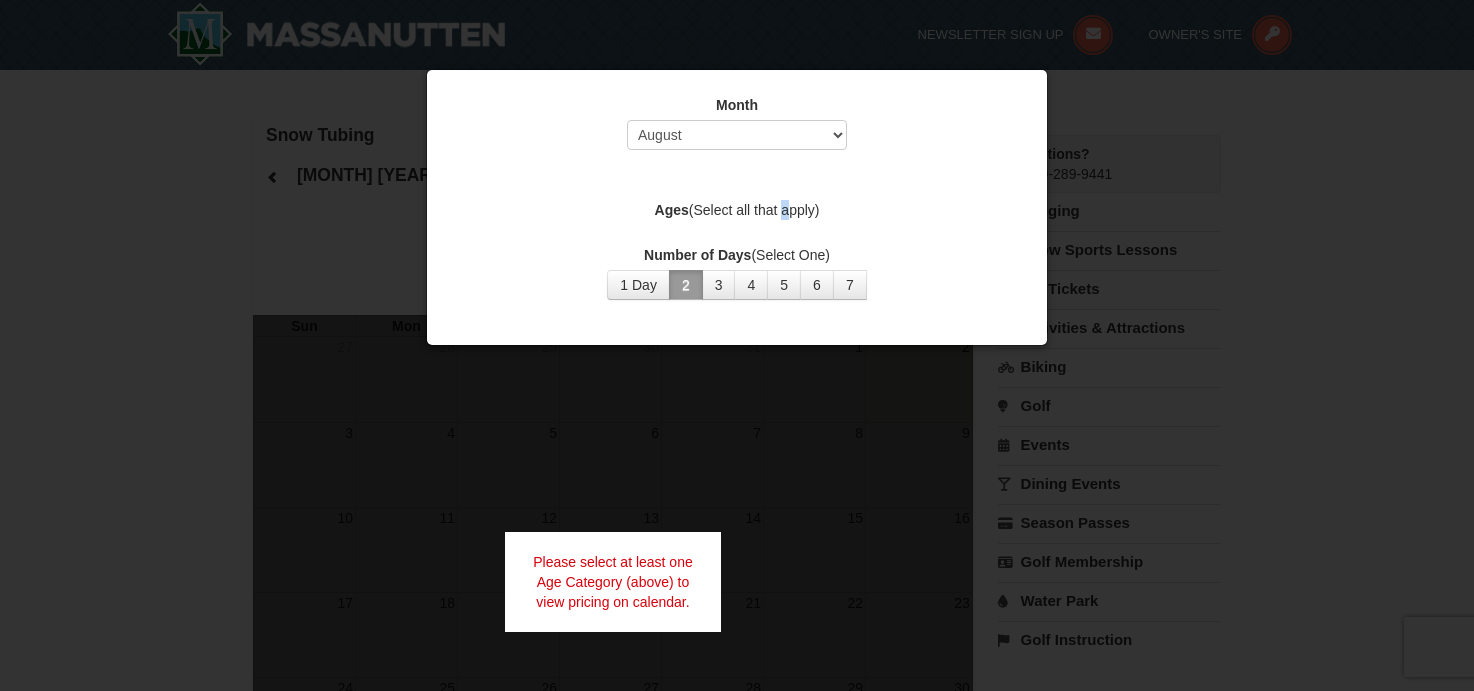 click on "Ages  (Select all that apply)" at bounding box center (737, 210) 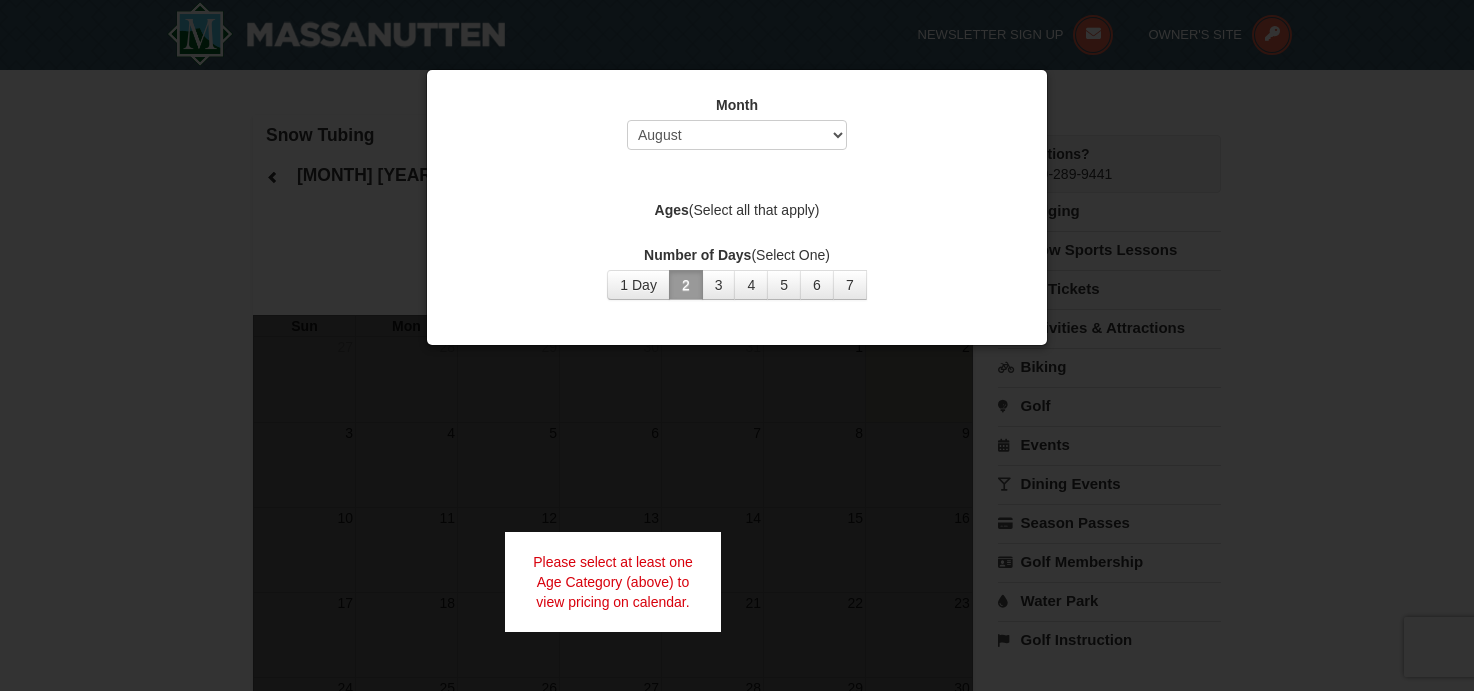 click on "Ages  (Select all that apply)" at bounding box center (737, 210) 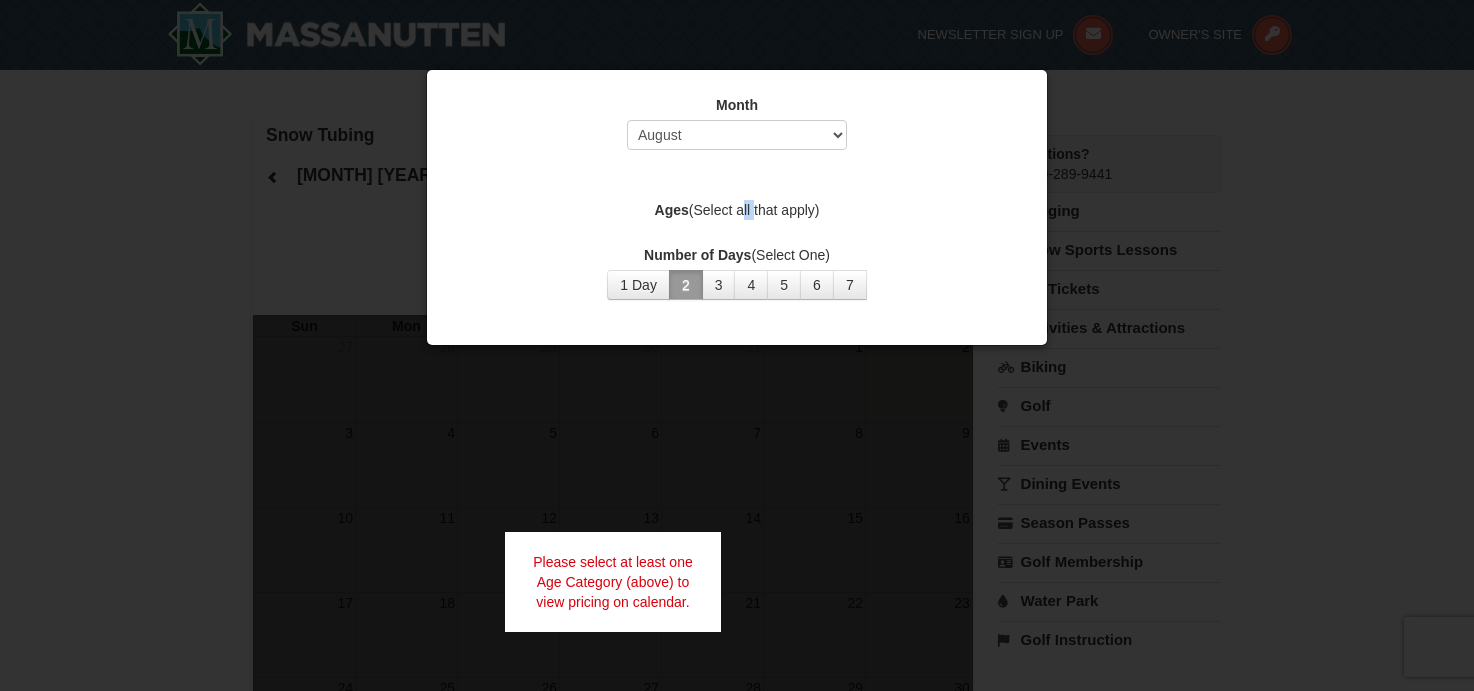 click on "Ages  (Select all that apply)" at bounding box center [737, 210] 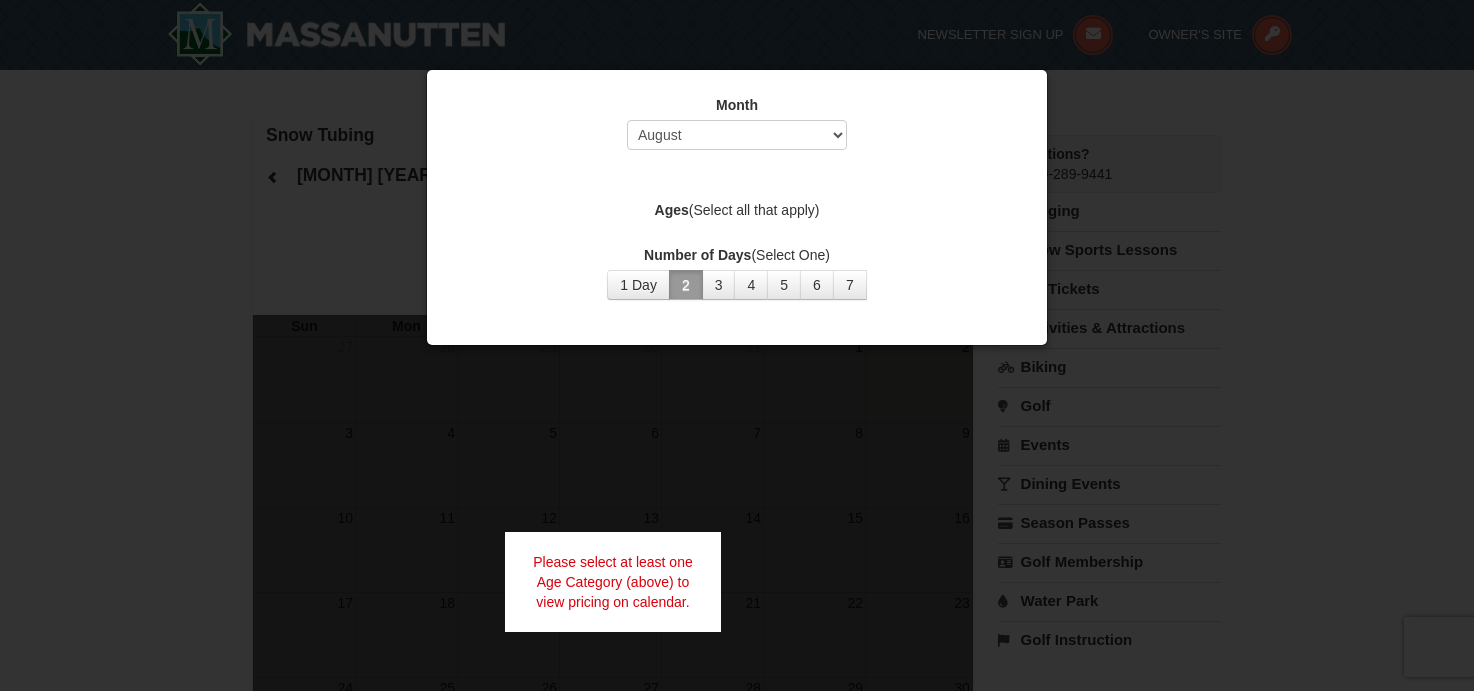 click on "Ages  (Select all that apply)" at bounding box center (737, 210) 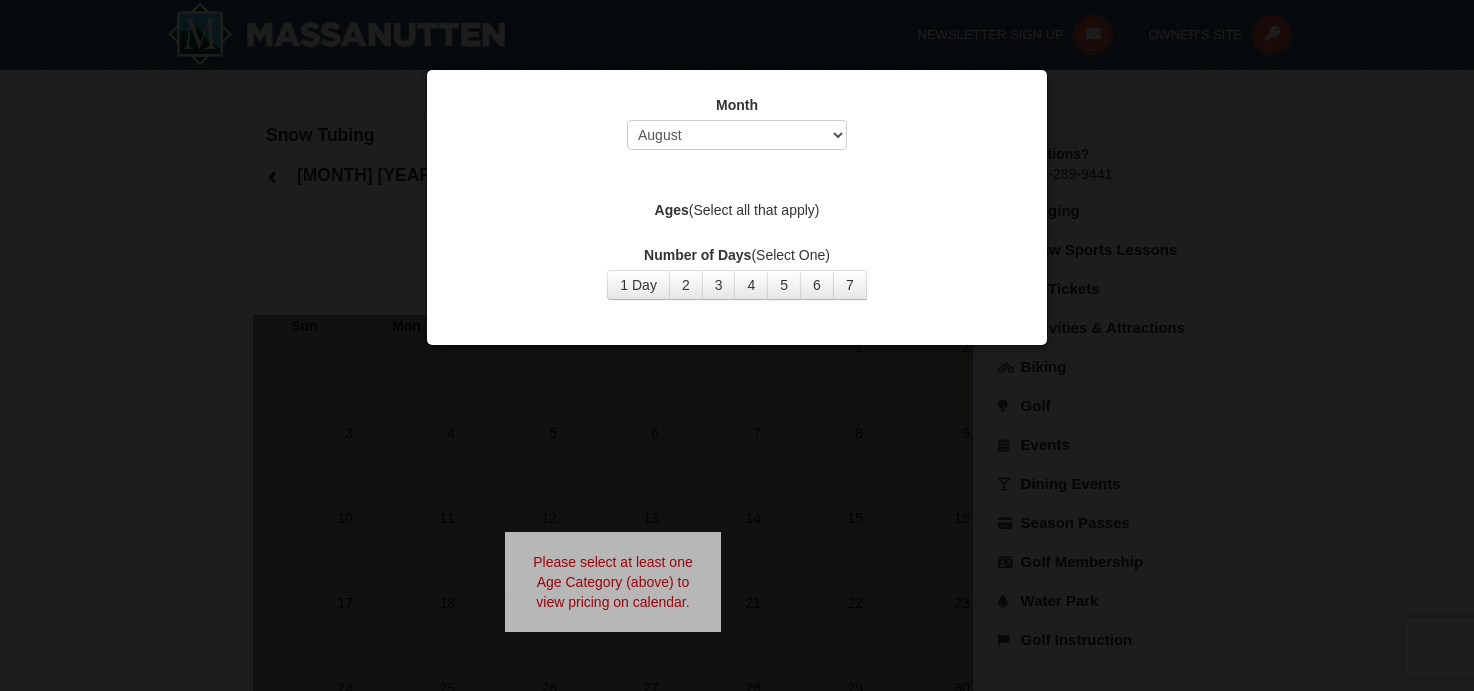 scroll, scrollTop: 0, scrollLeft: 0, axis: both 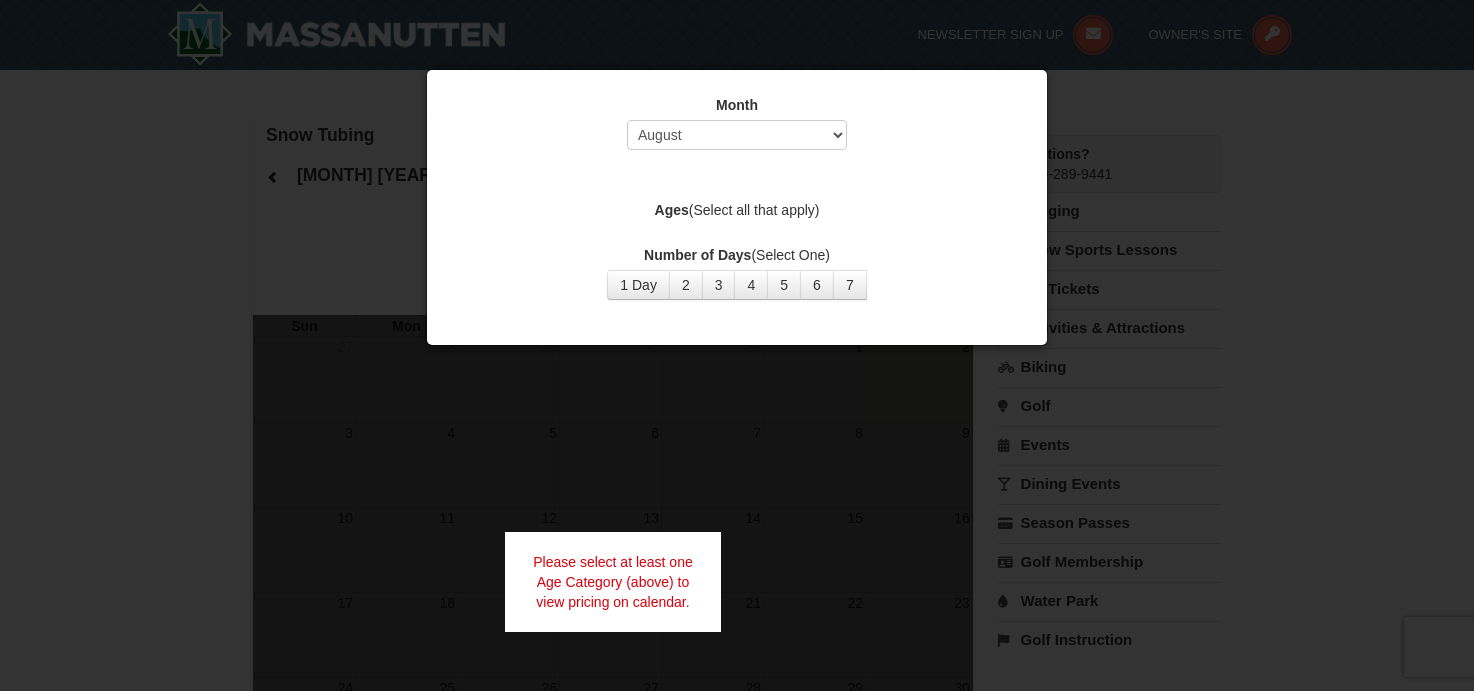 click on "Ages  (Select all that apply)" at bounding box center [737, 210] 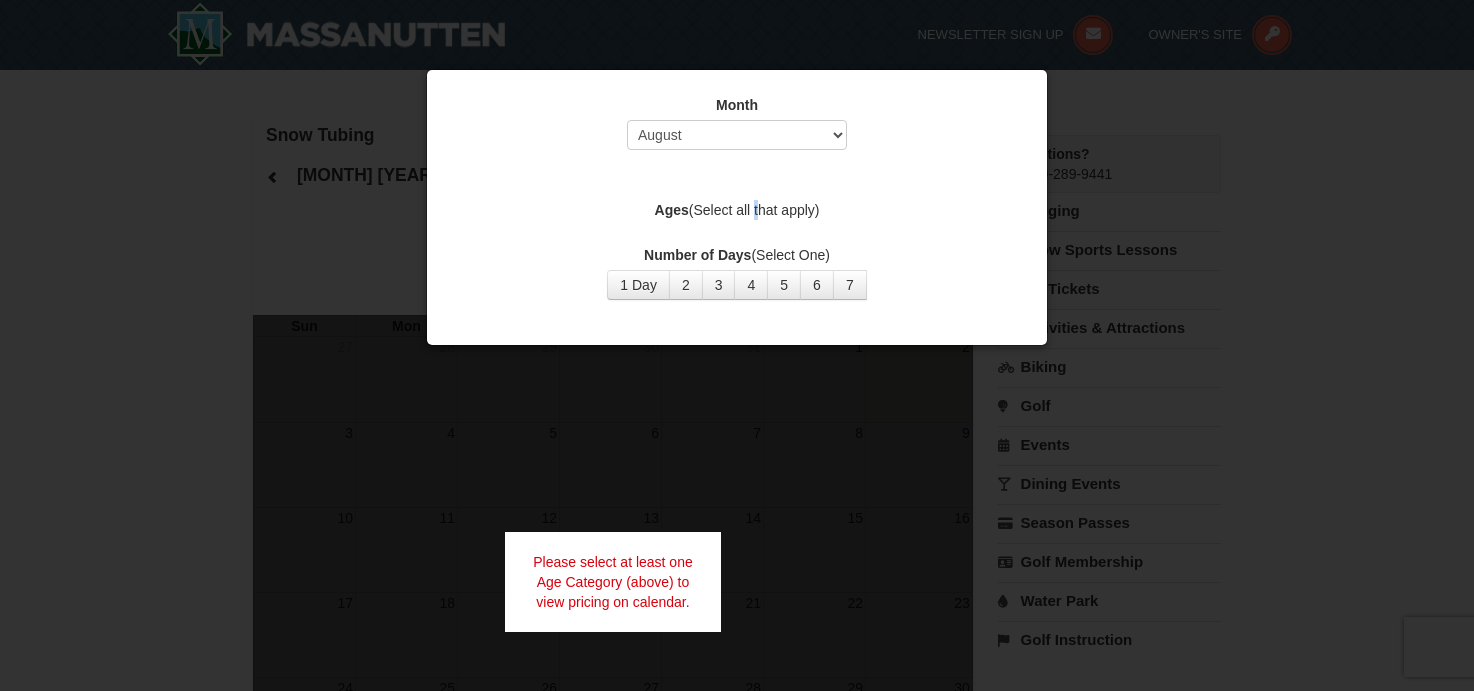 click on "Ages  (Select all that apply)" at bounding box center [737, 210] 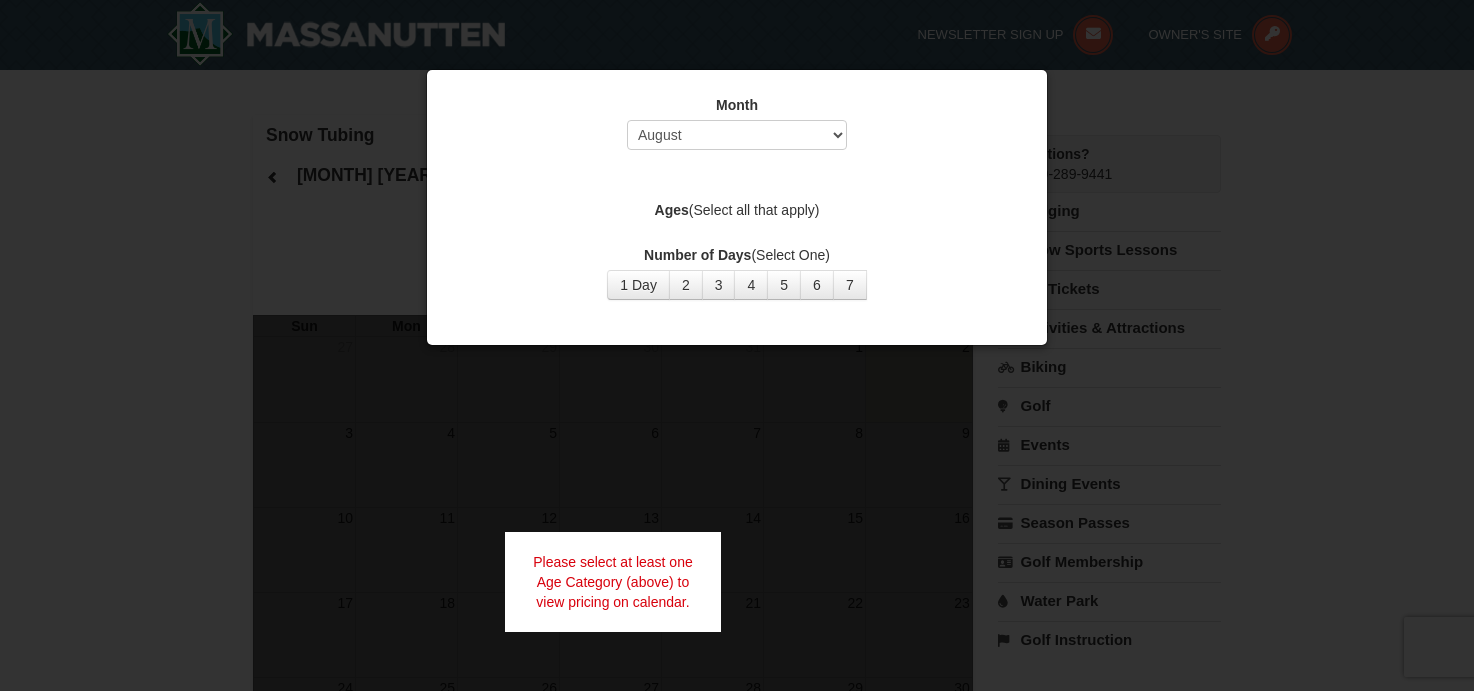 click on "Ages  (Select all that apply)" at bounding box center (737, 210) 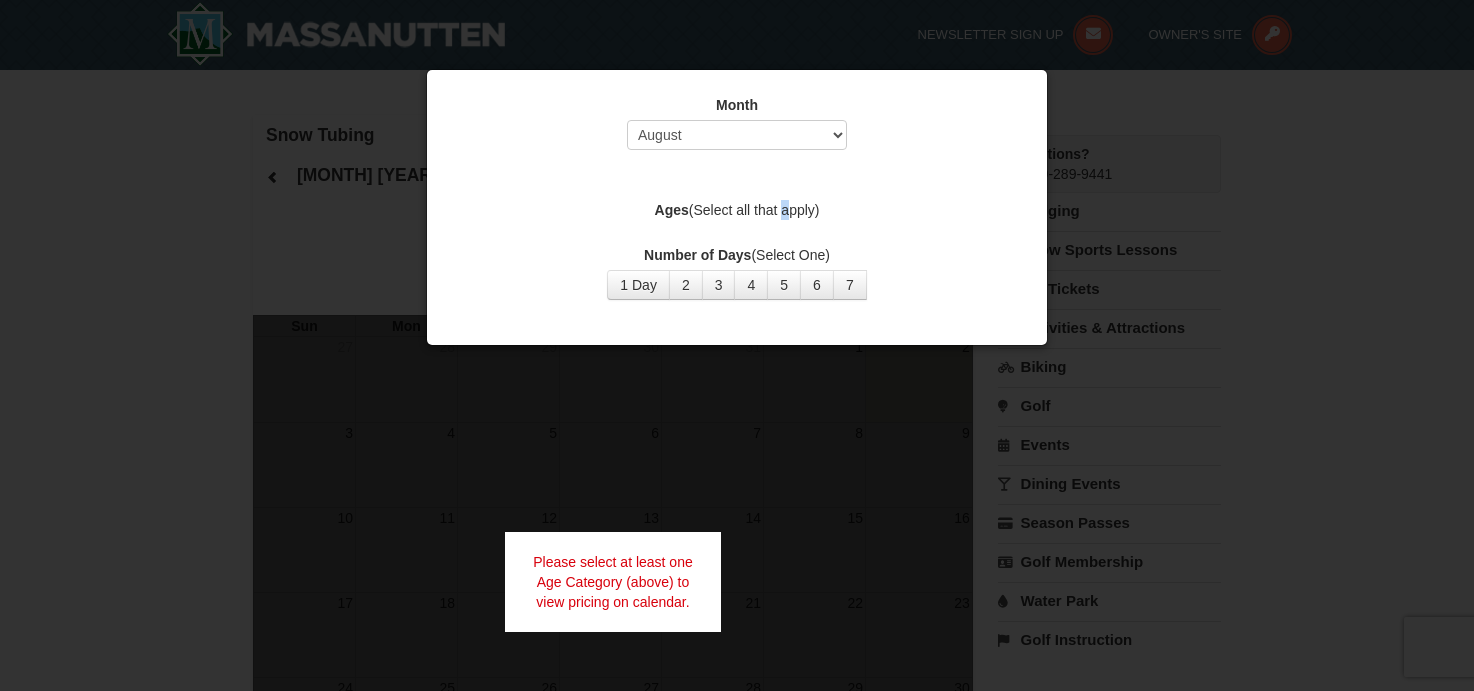 click on "Ages  (Select all that apply)" at bounding box center [737, 210] 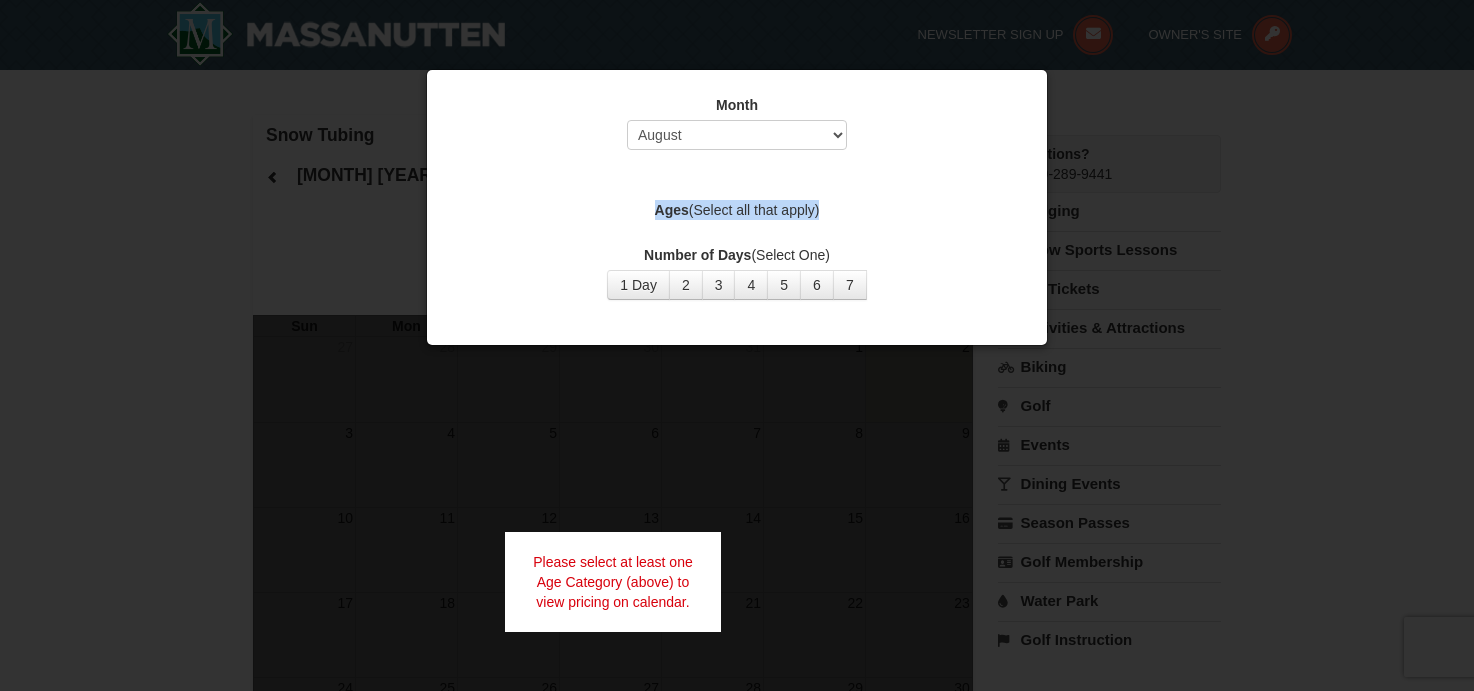click on "Ages  (Select all that apply)" at bounding box center (737, 210) 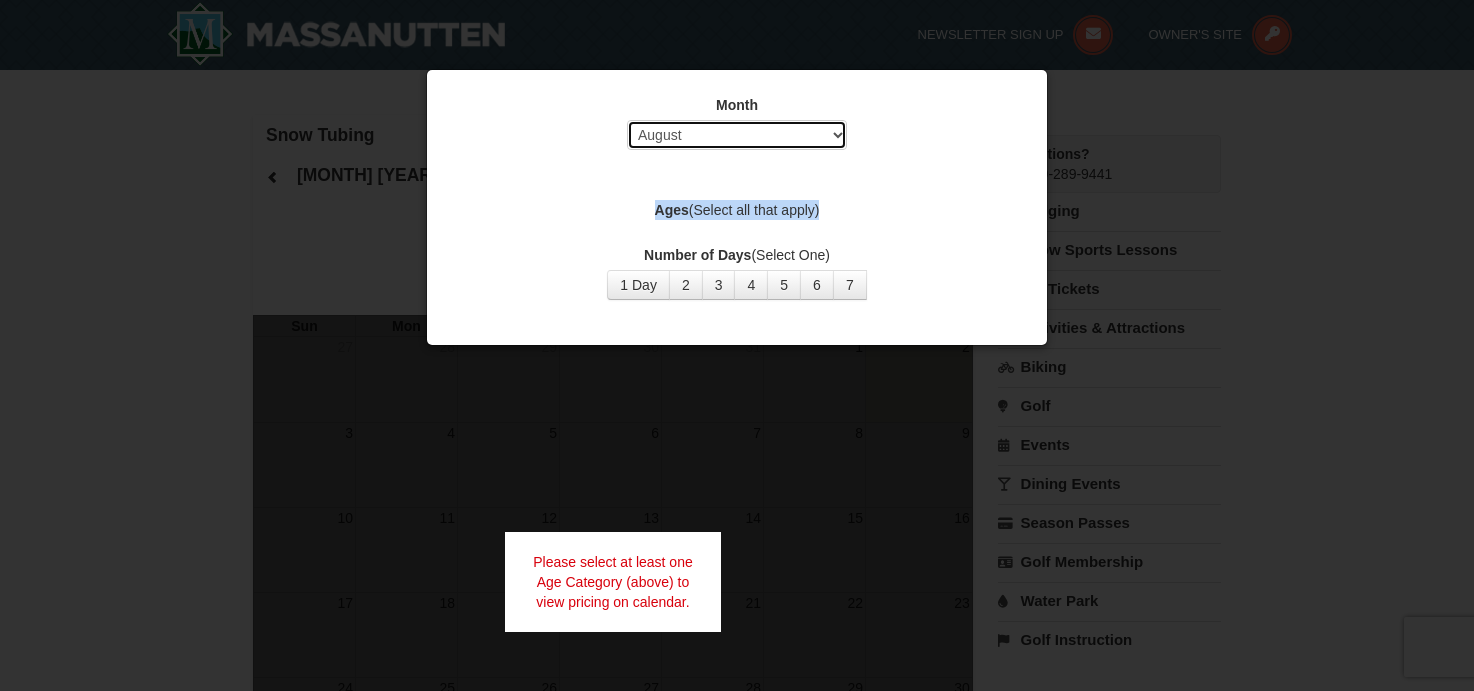 click on "Select [MONTH] [MONTH] [MONTH] [MONTH] [MONTH] [MONTH] [MONTH] [MONTH] [MONTH] [MONTH] [MONTH]" at bounding box center (737, 135) 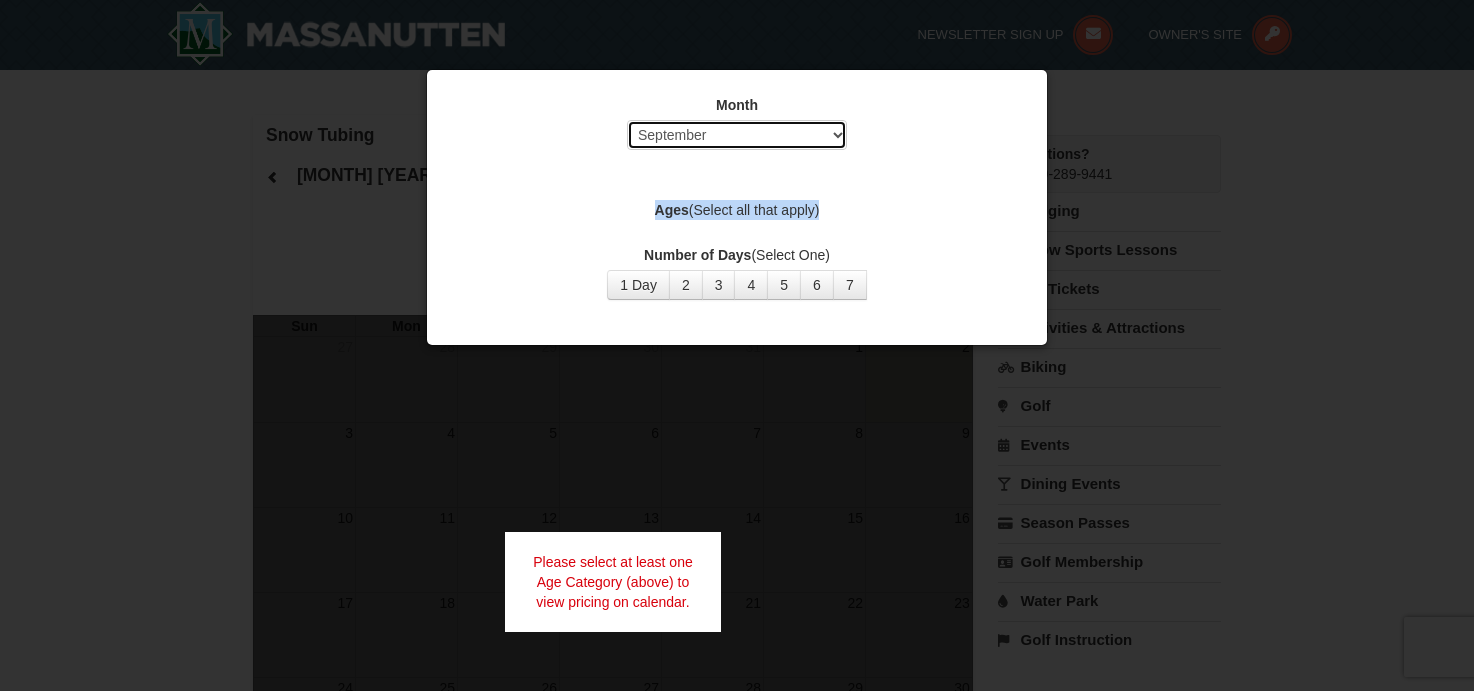 click on "Select [MONTH] [MONTH] [MONTH] [MONTH] [MONTH] [MONTH] [MONTH] [MONTH] [MONTH] [MONTH] [MONTH]" at bounding box center (737, 135) 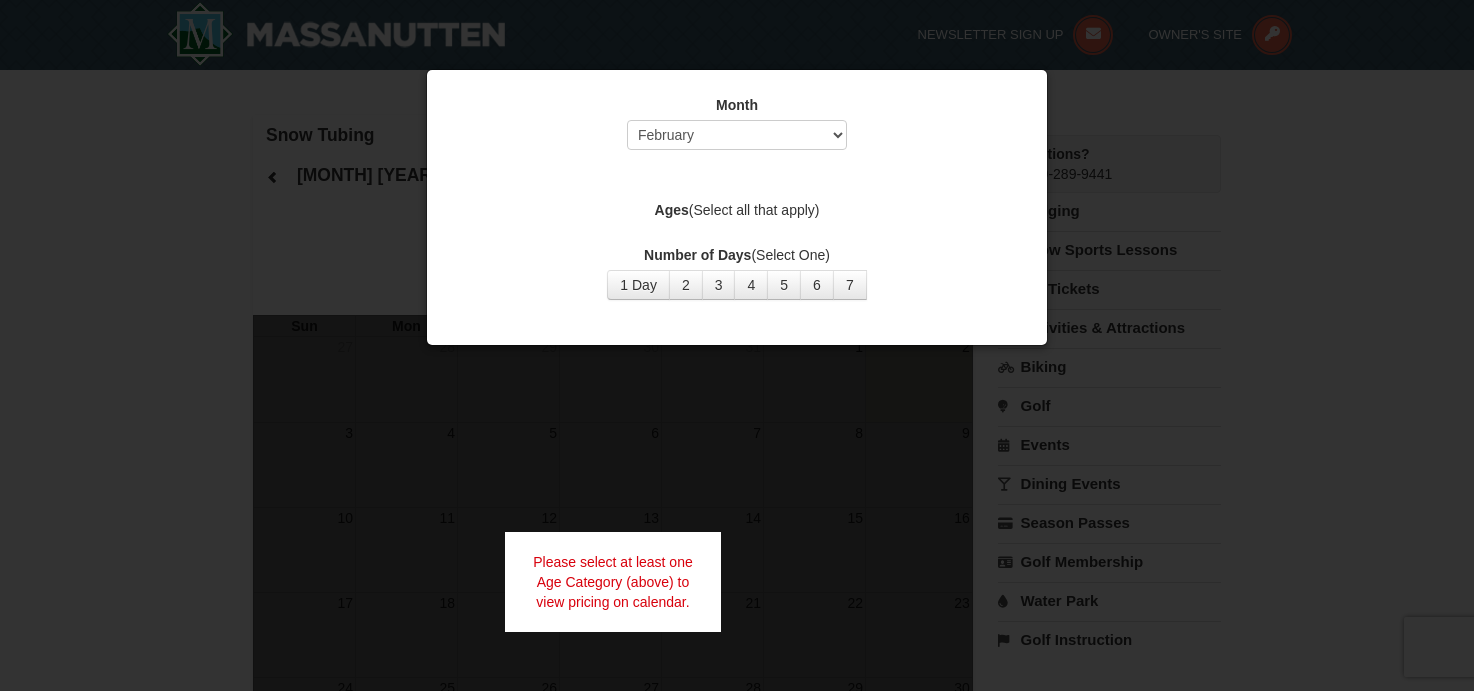 click on "Month
Select August  September  October  November  December  January  February  March  April  May  June  July
Category  (Select One)
Ages  (Select all that apply)
Number of Days (Select One)
1 Day
2
3
4
5
6
7
8
9
10
11
12
13
14
15" at bounding box center (737, 197) 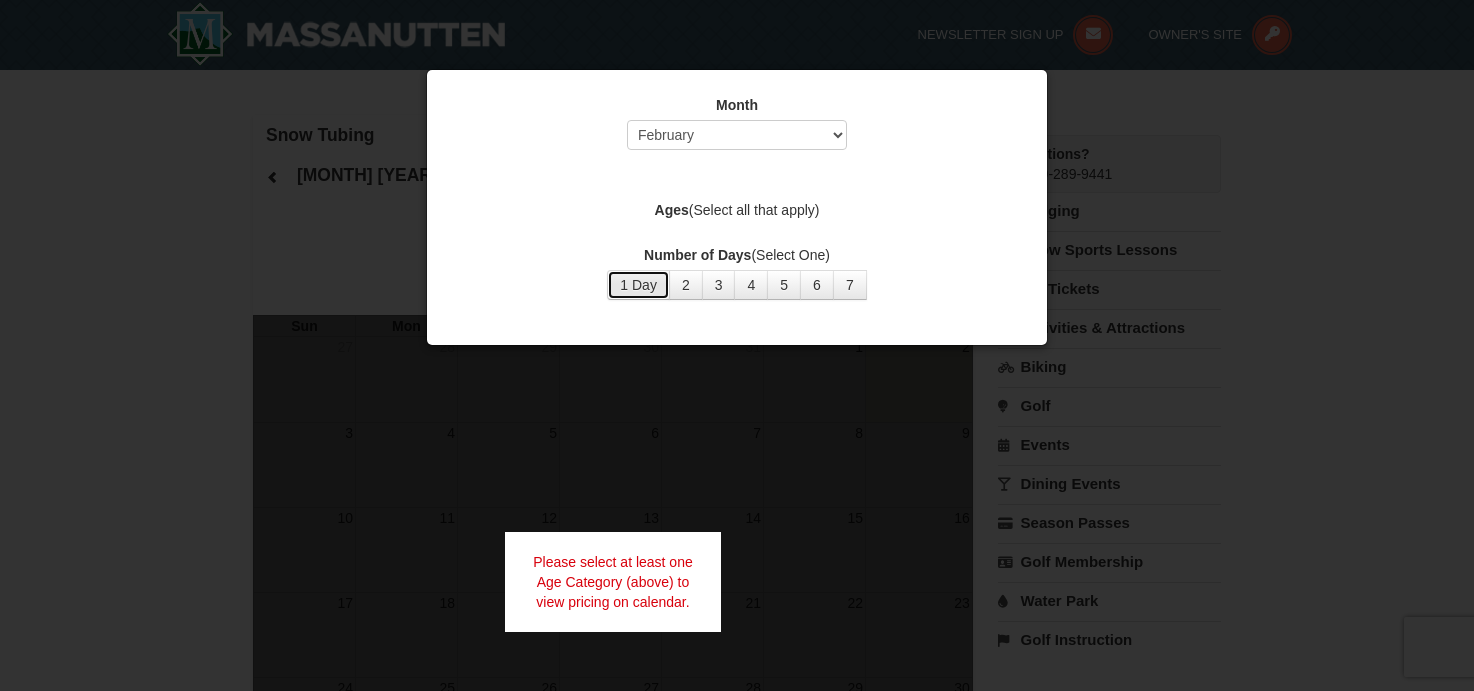 click on "1 Day" at bounding box center [638, 285] 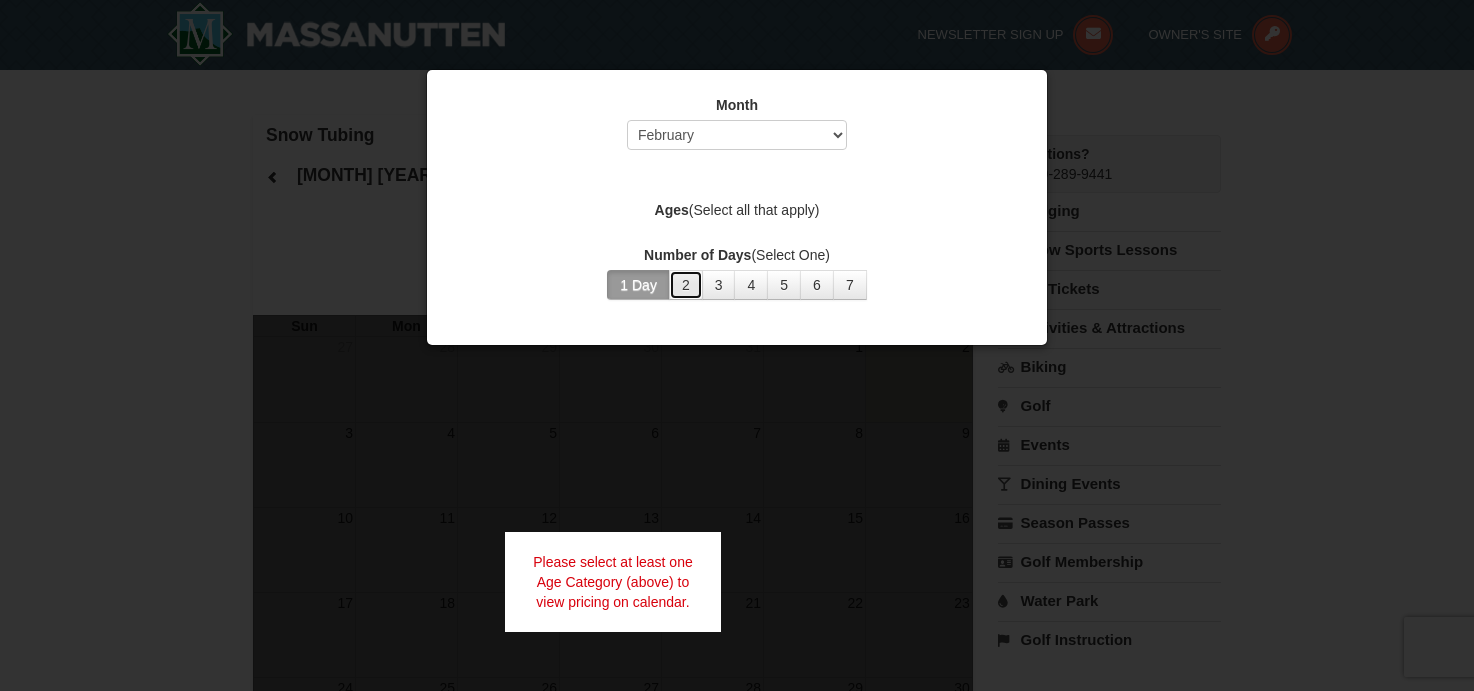 click on "2" at bounding box center [686, 285] 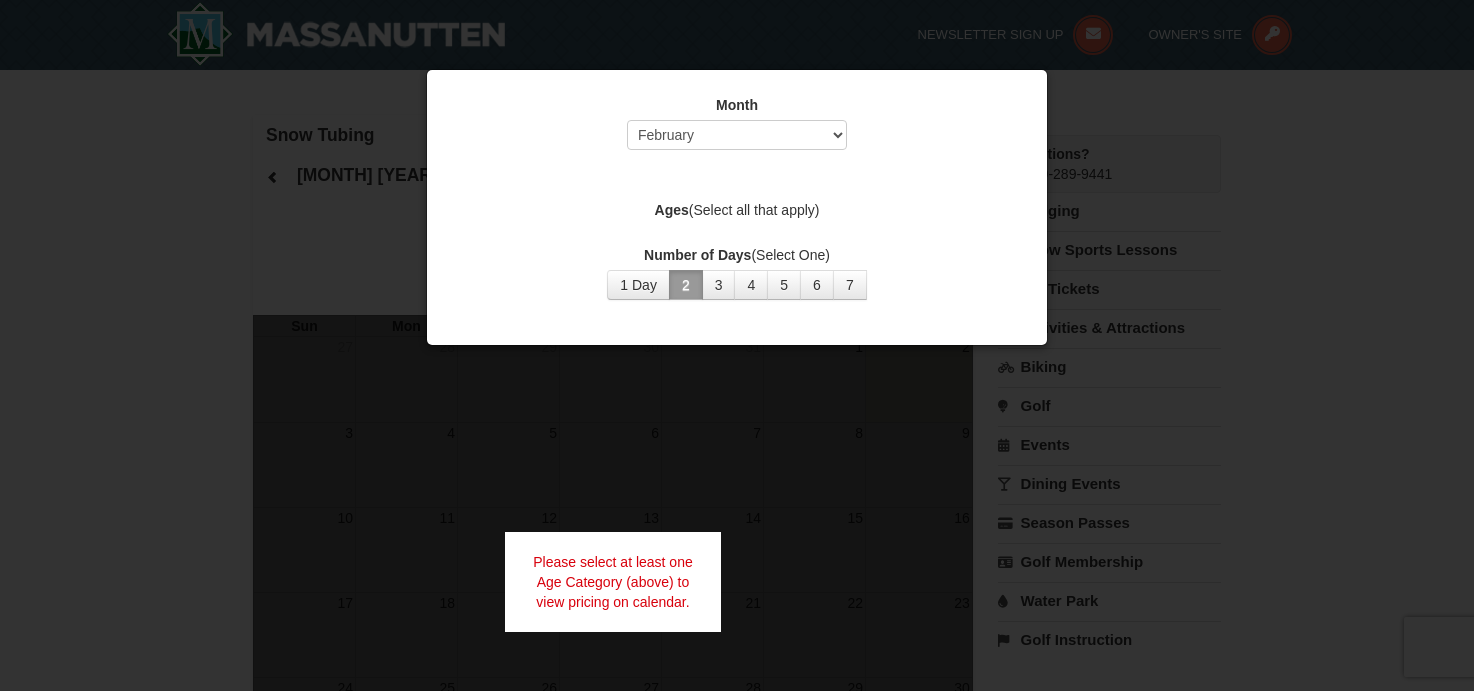 click on "2" at bounding box center [686, 285] 